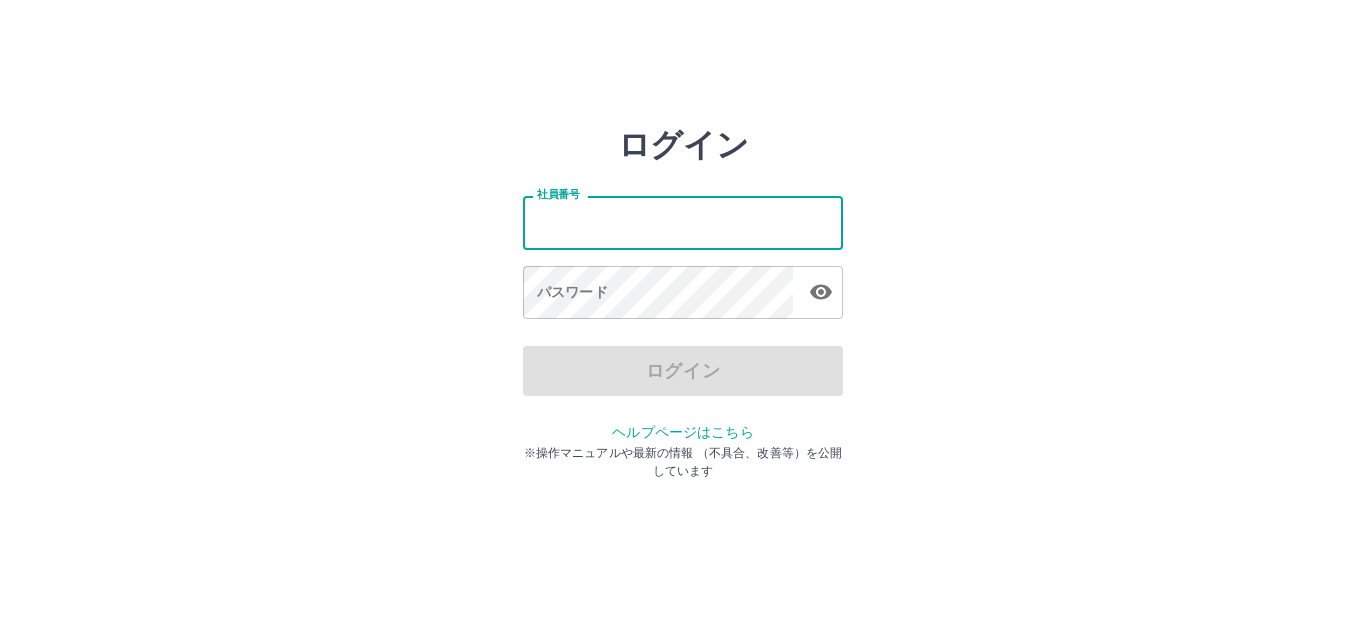 scroll, scrollTop: 0, scrollLeft: 0, axis: both 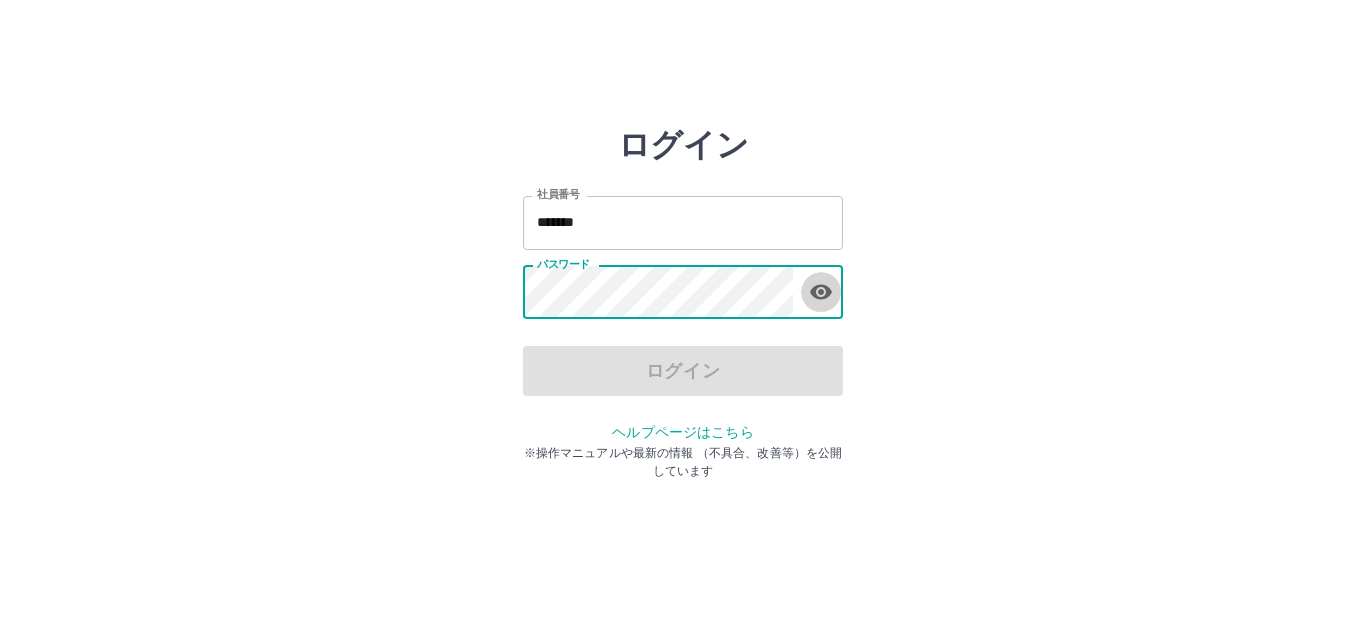 click 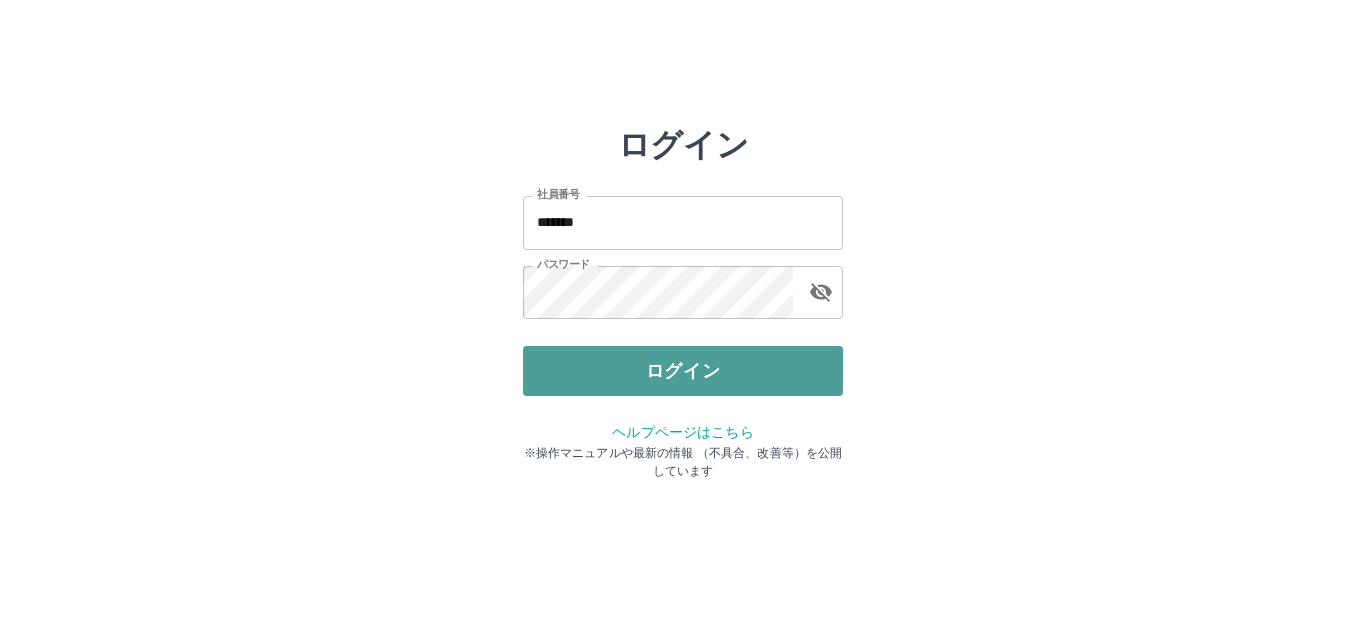 click on "ログイン" at bounding box center (683, 371) 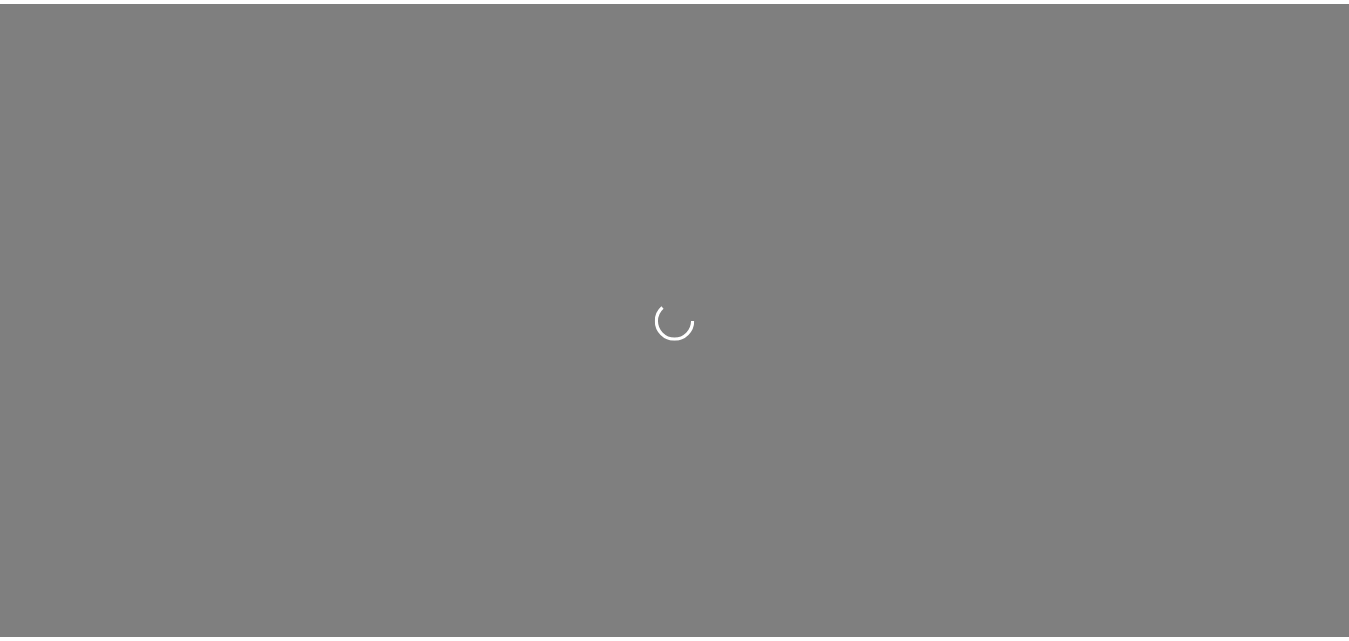 scroll, scrollTop: 0, scrollLeft: 0, axis: both 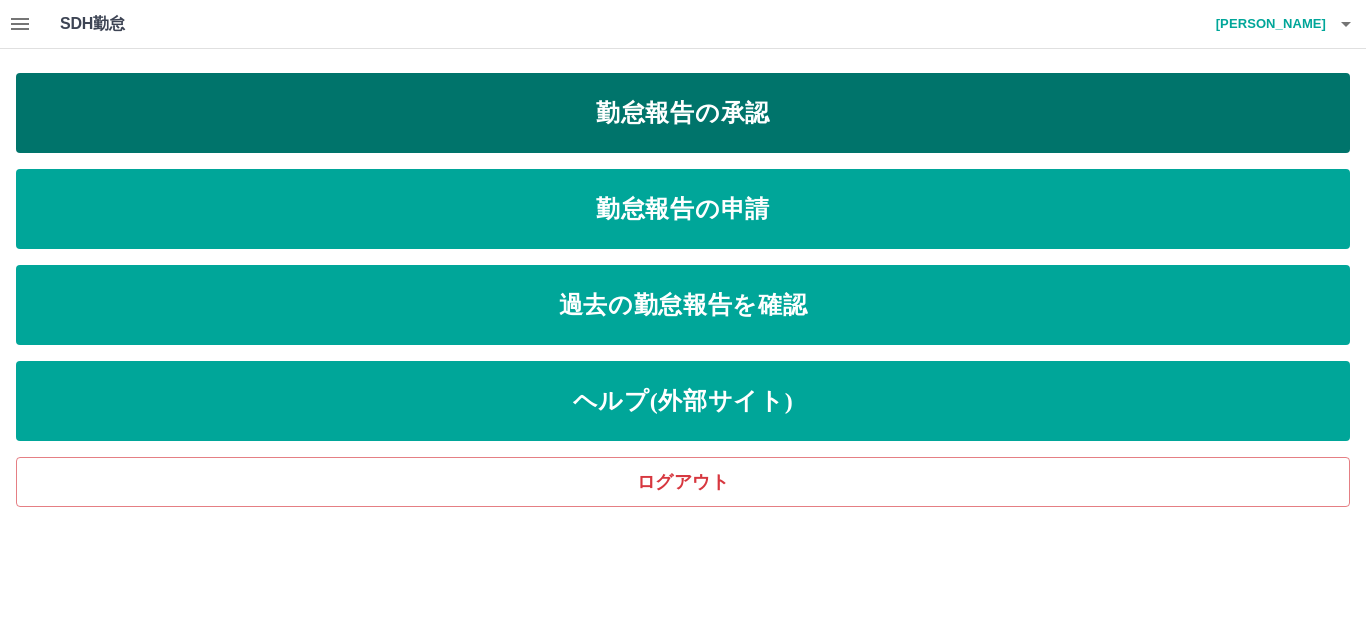 click on "勤怠報告の承認" at bounding box center [683, 113] 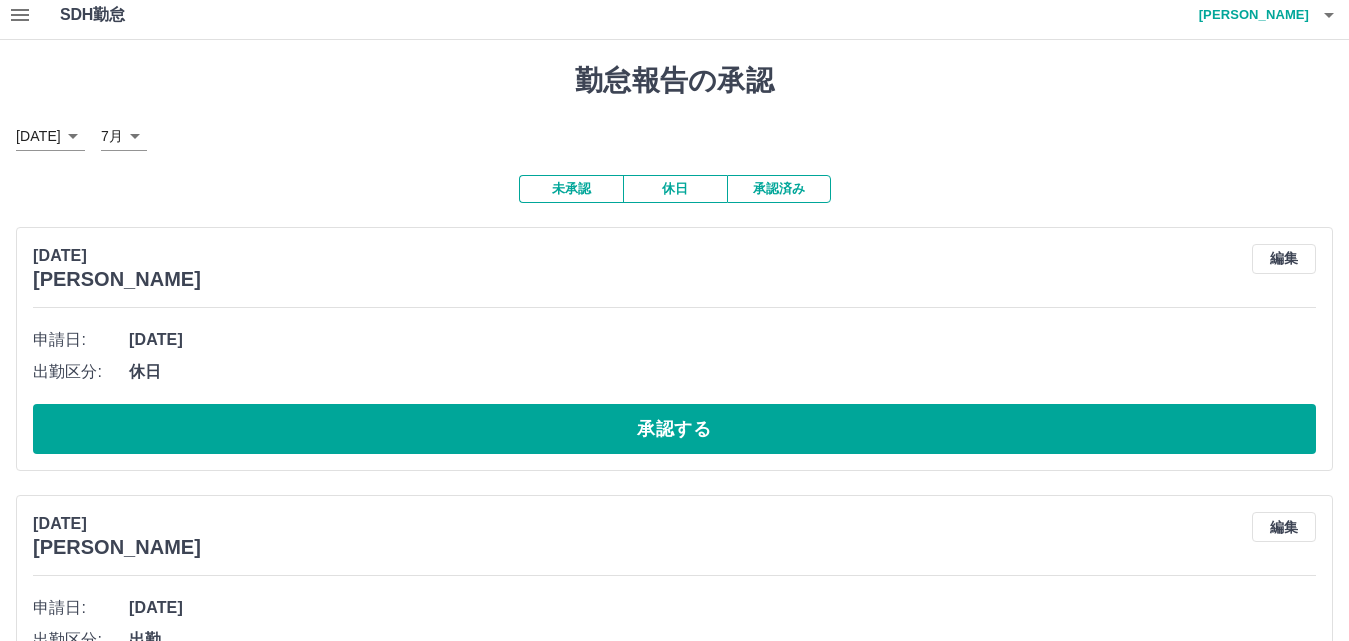 scroll, scrollTop: 0, scrollLeft: 0, axis: both 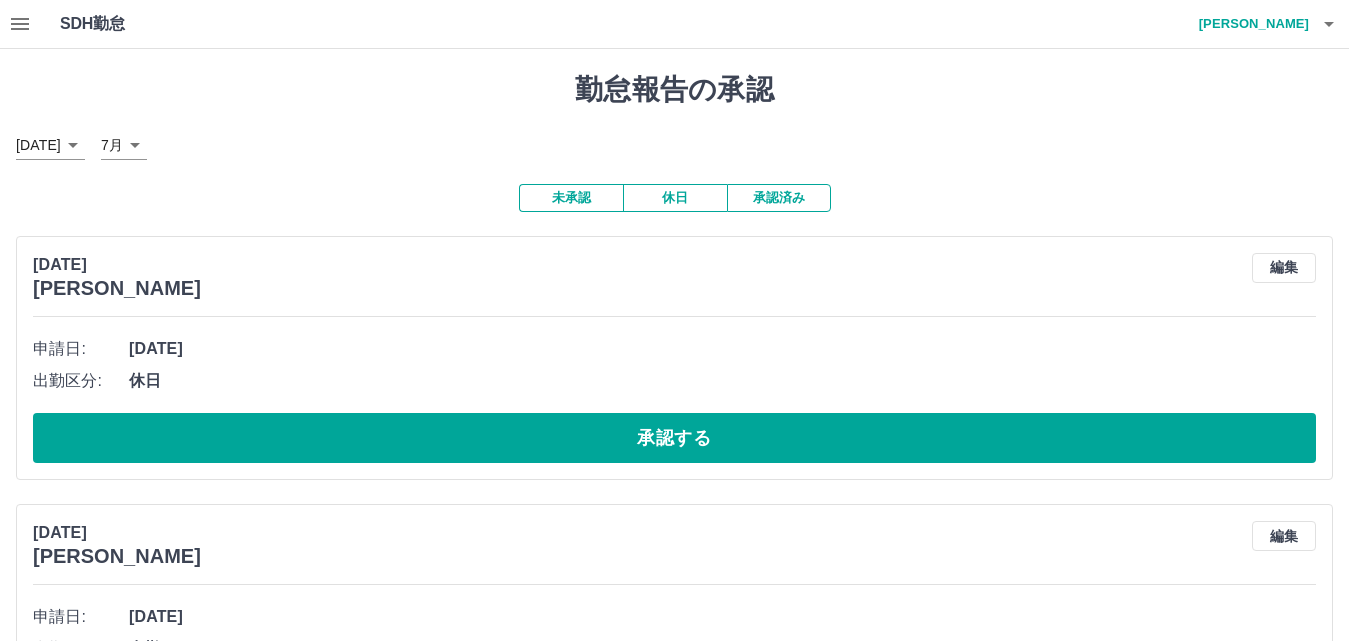 click on "承認済み" at bounding box center [779, 198] 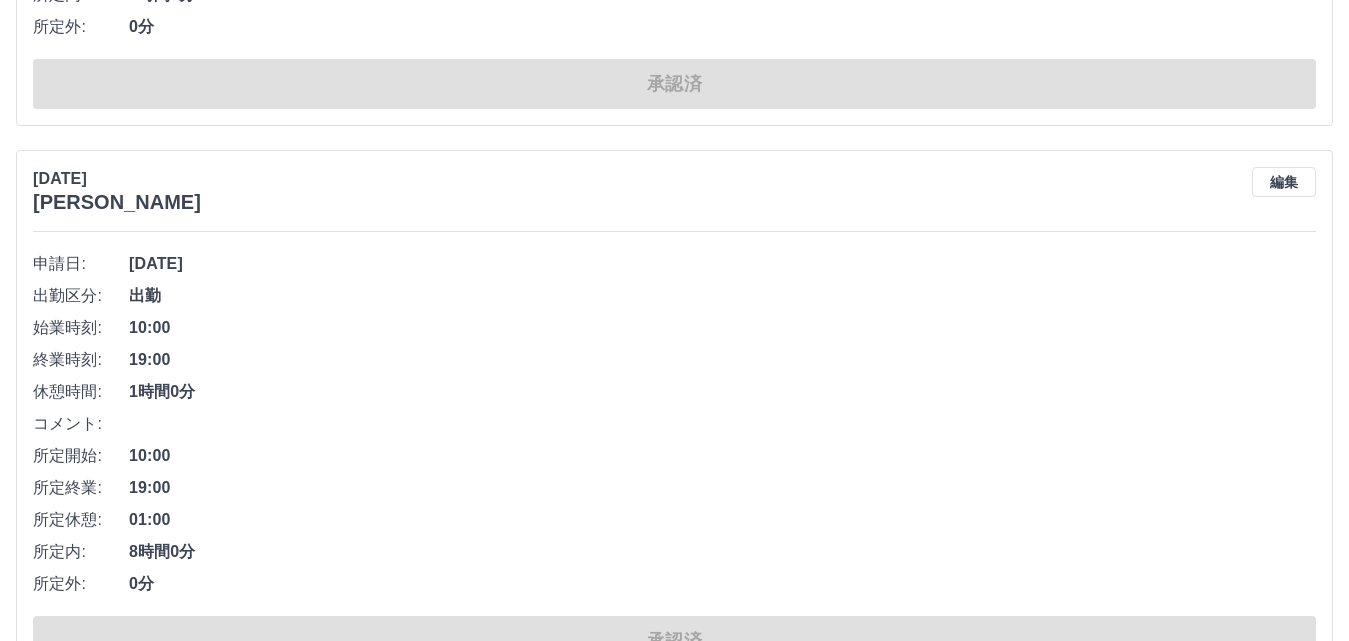 scroll, scrollTop: 1200, scrollLeft: 0, axis: vertical 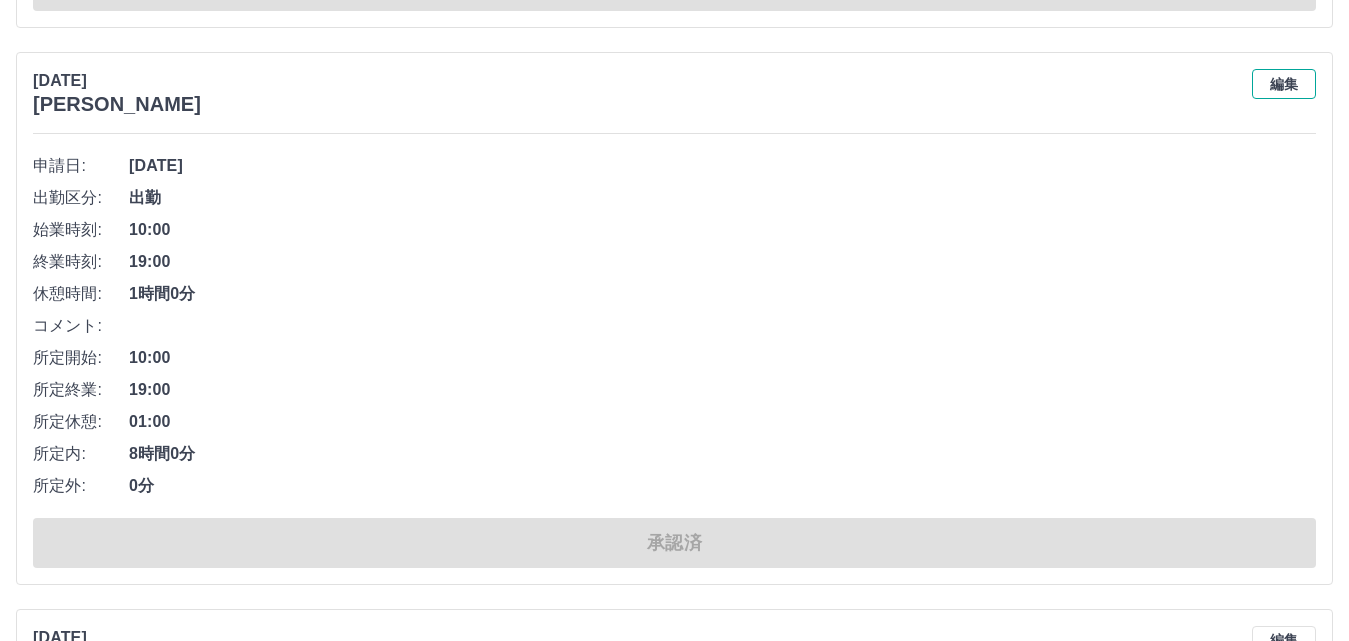 click on "編集" at bounding box center (1284, 84) 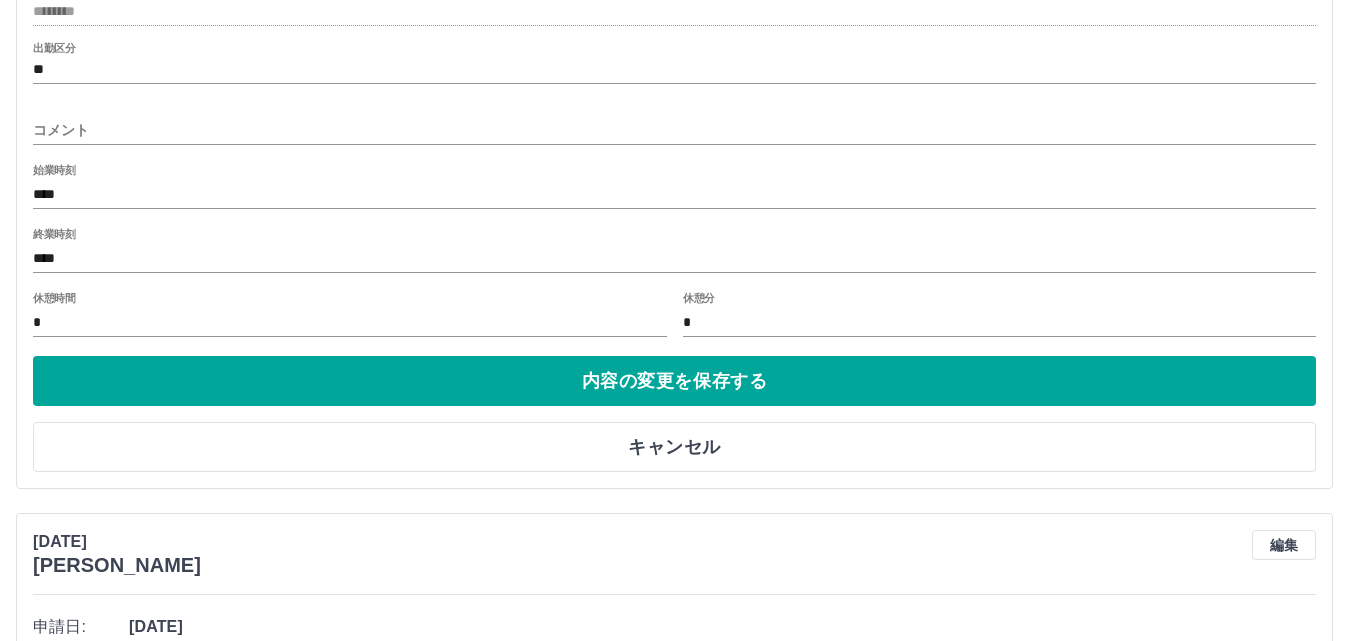 scroll, scrollTop: 1600, scrollLeft: 0, axis: vertical 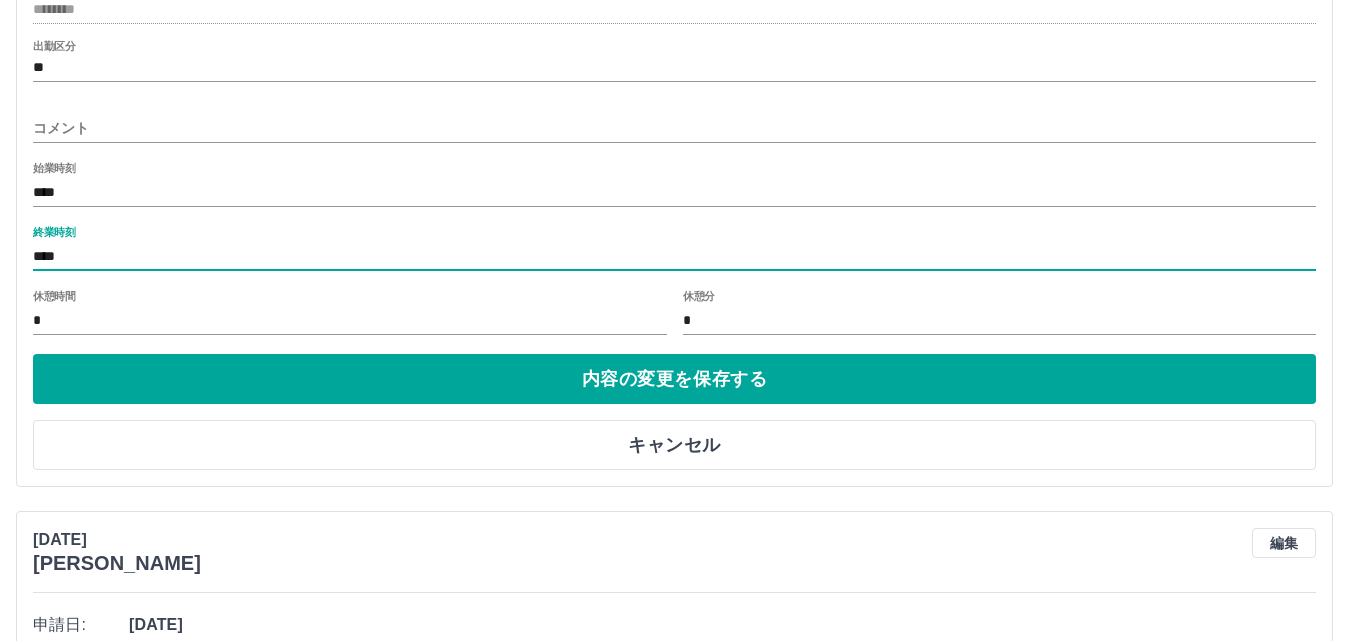 click on "****" at bounding box center [674, 256] 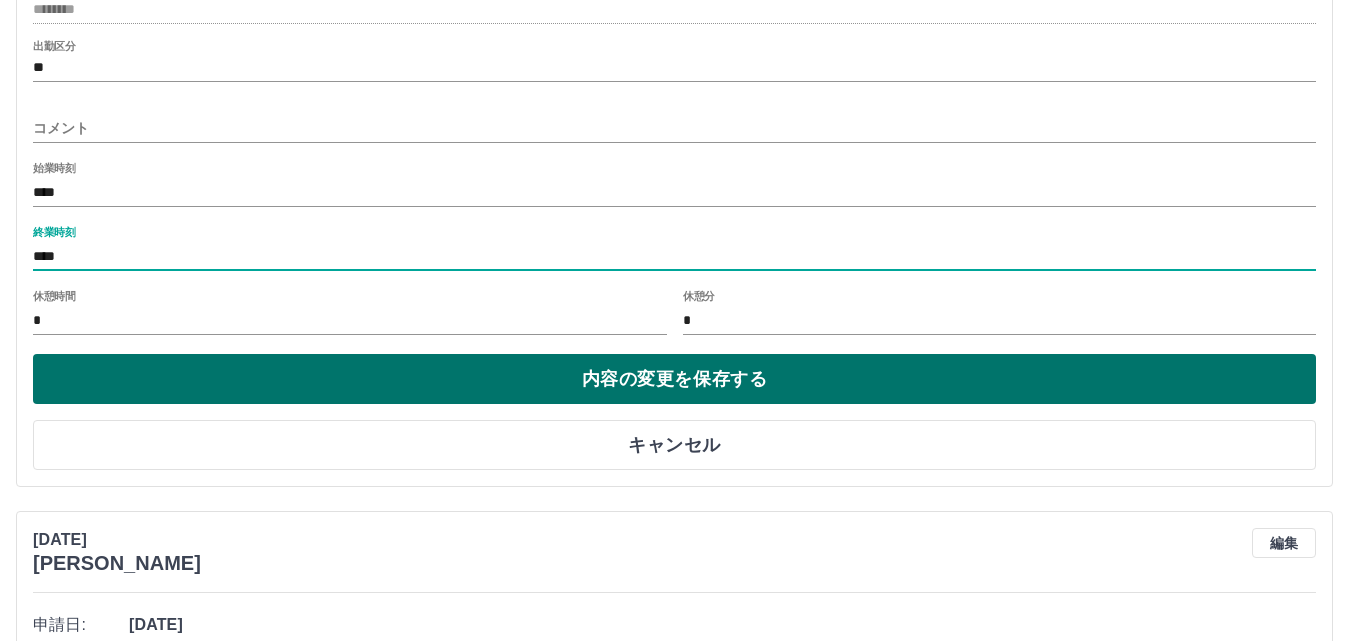 type on "****" 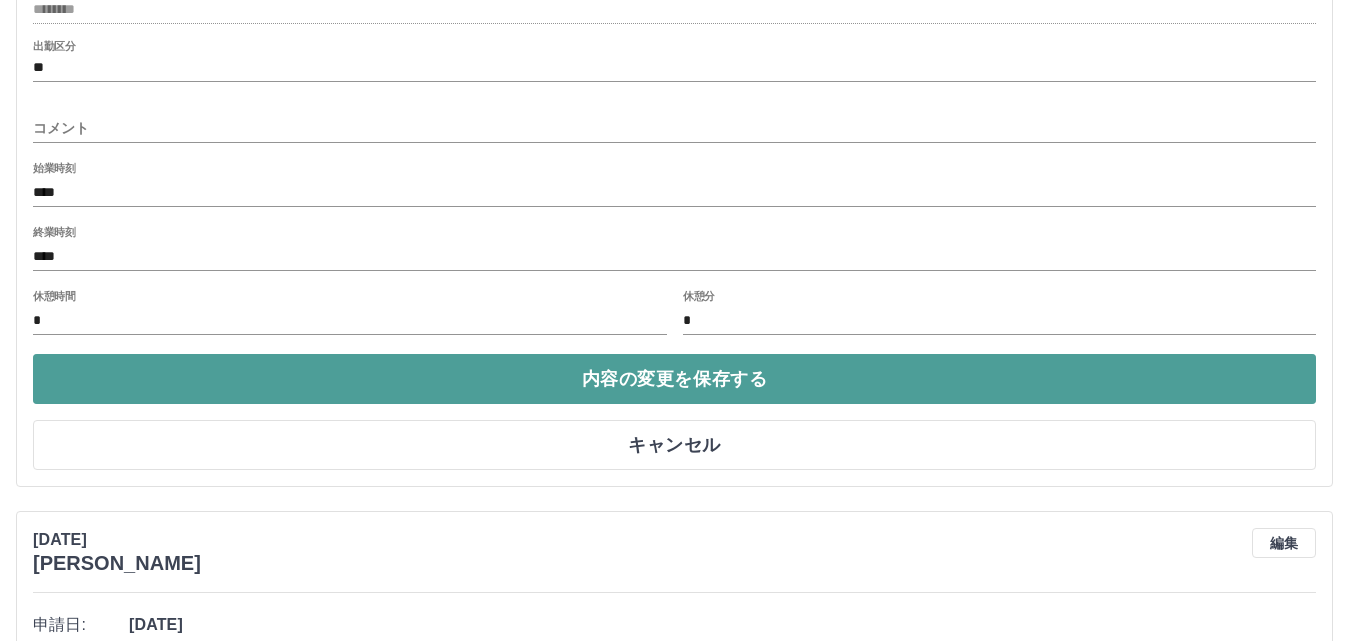 click on "内容の変更を保存する" at bounding box center [674, 379] 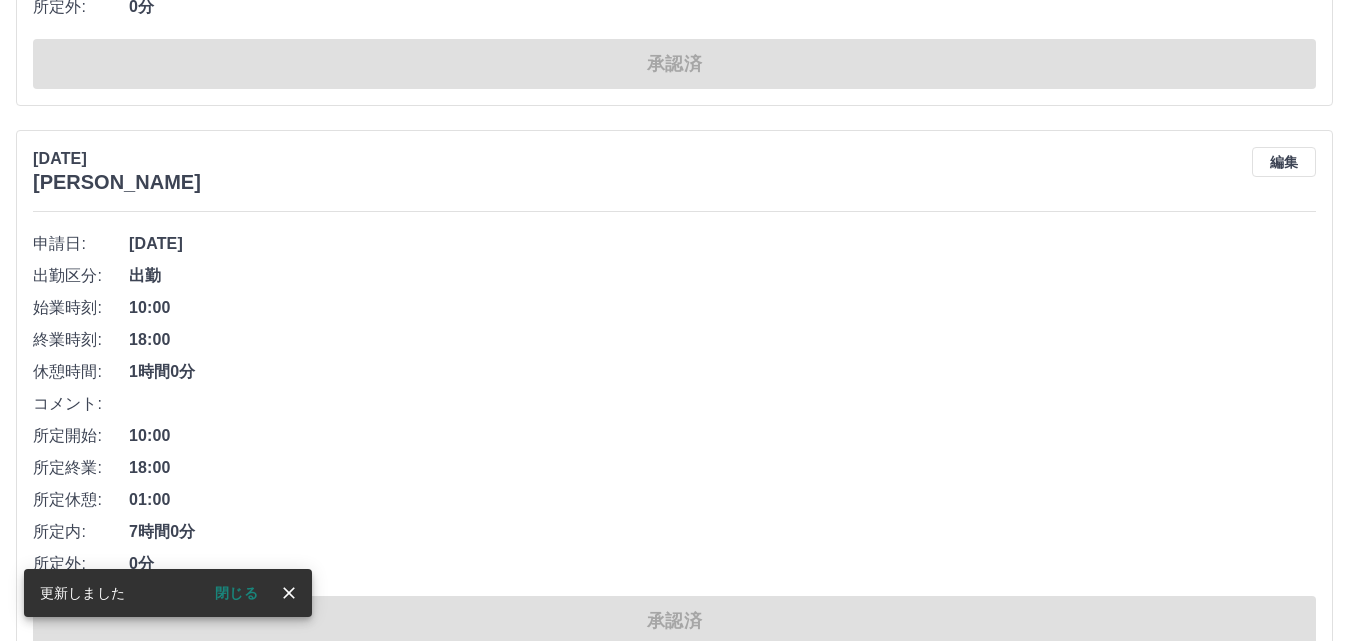 scroll, scrollTop: 1100, scrollLeft: 0, axis: vertical 